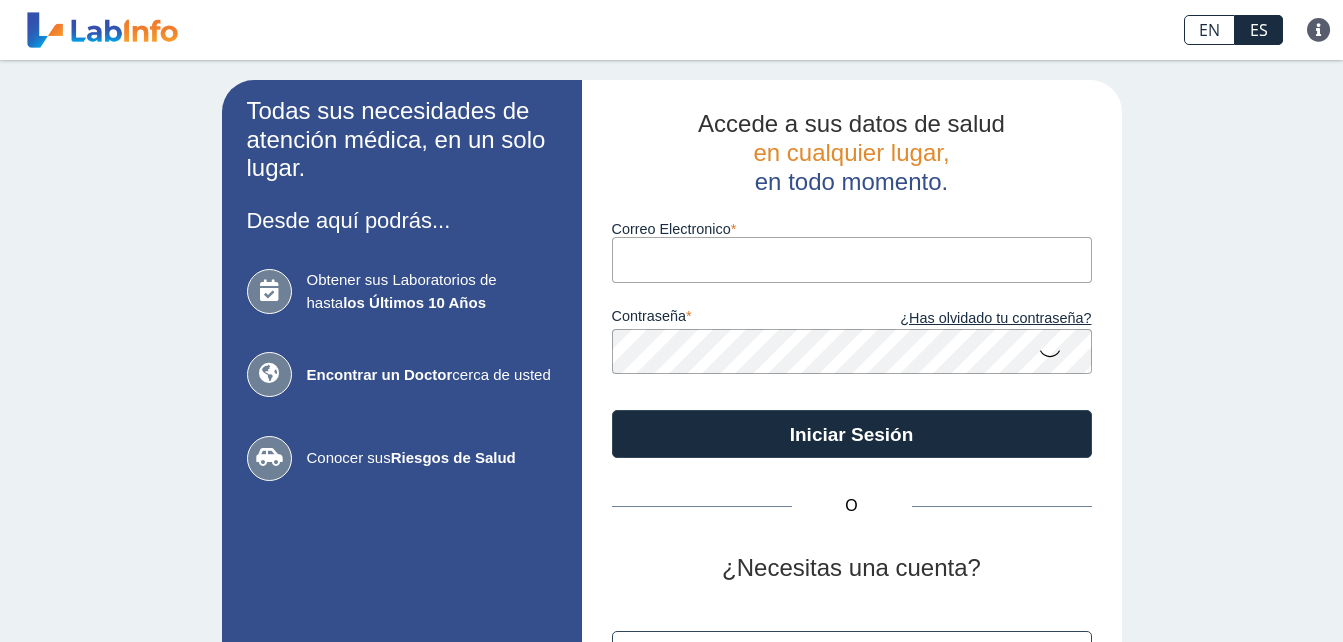 click on "Correo Electronico" at bounding box center [852, 259] 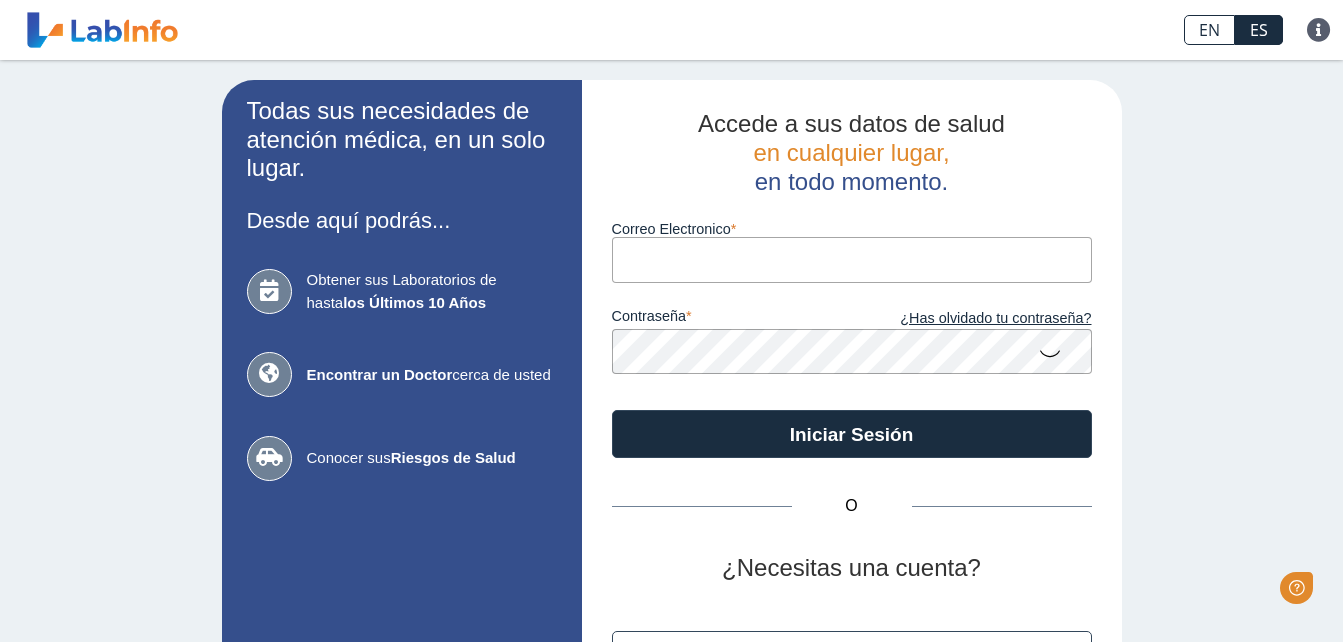 scroll, scrollTop: 0, scrollLeft: 0, axis: both 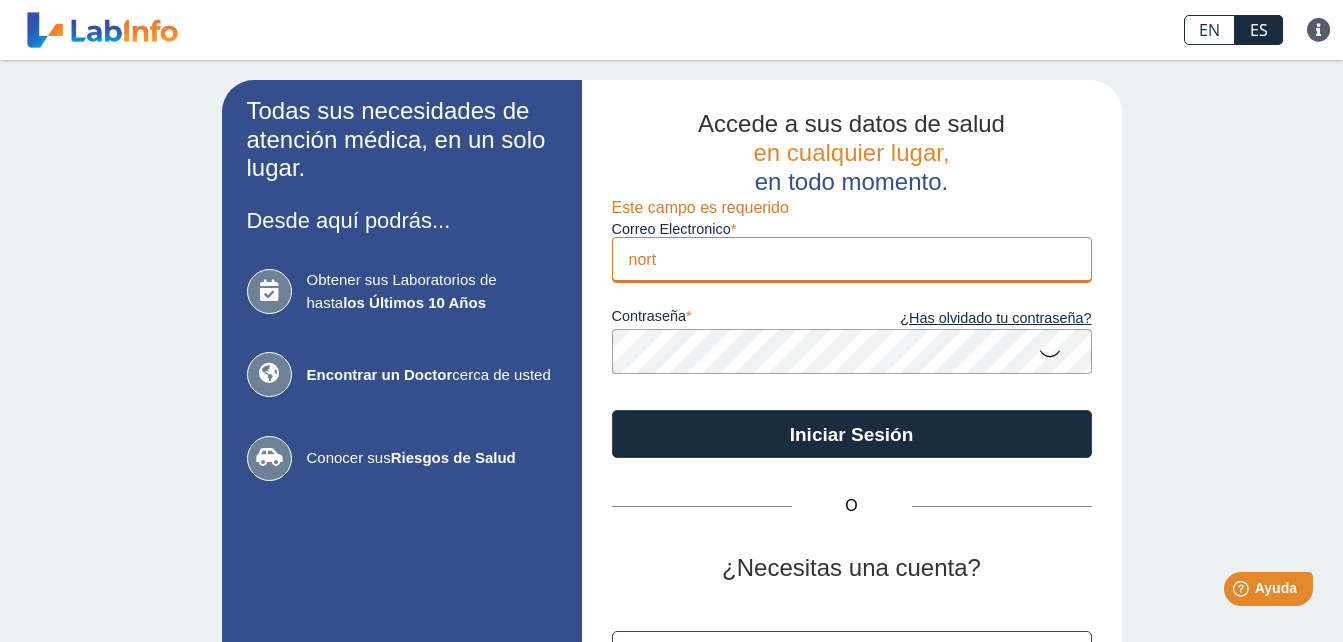 type on "[EMAIL_ADDRESS][DOMAIN_NAME]" 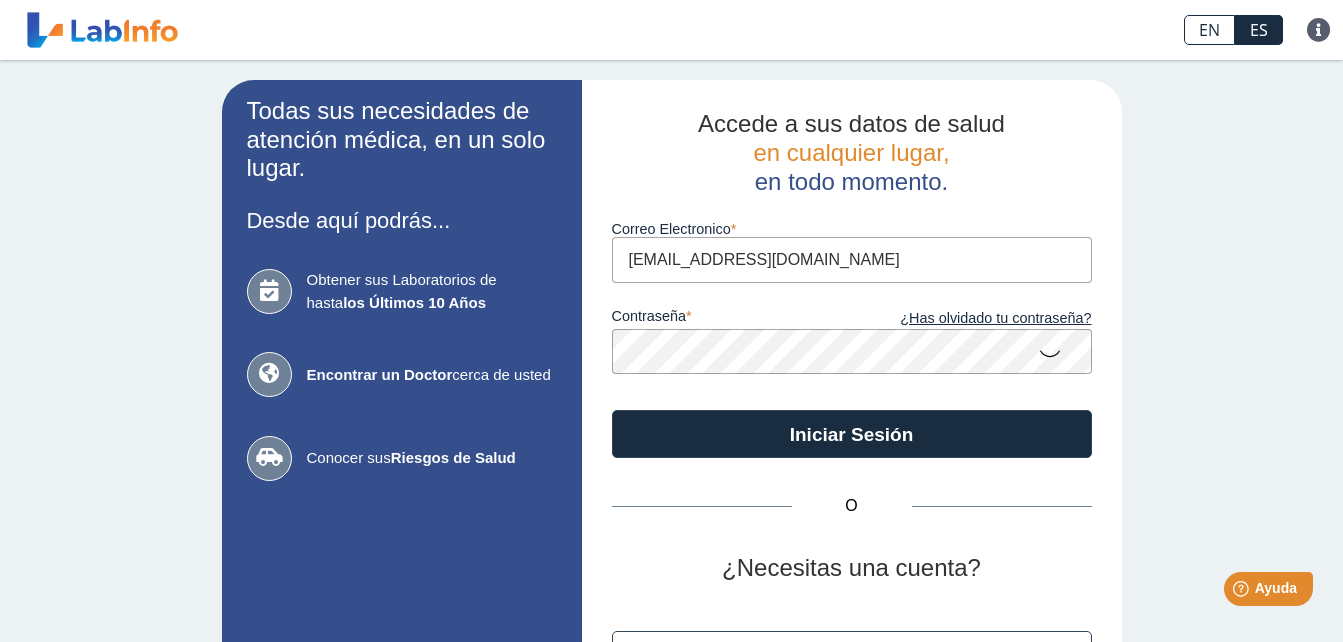 click on "Iniciar Sesión" 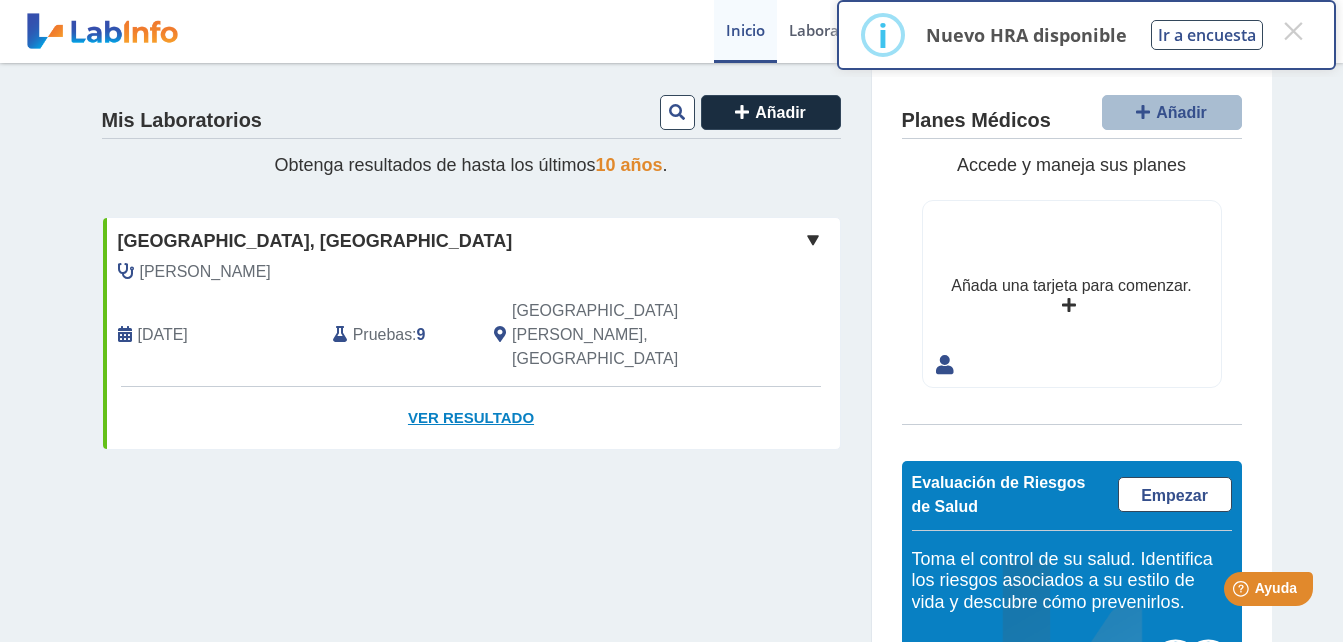 click on "Ver Resultado" 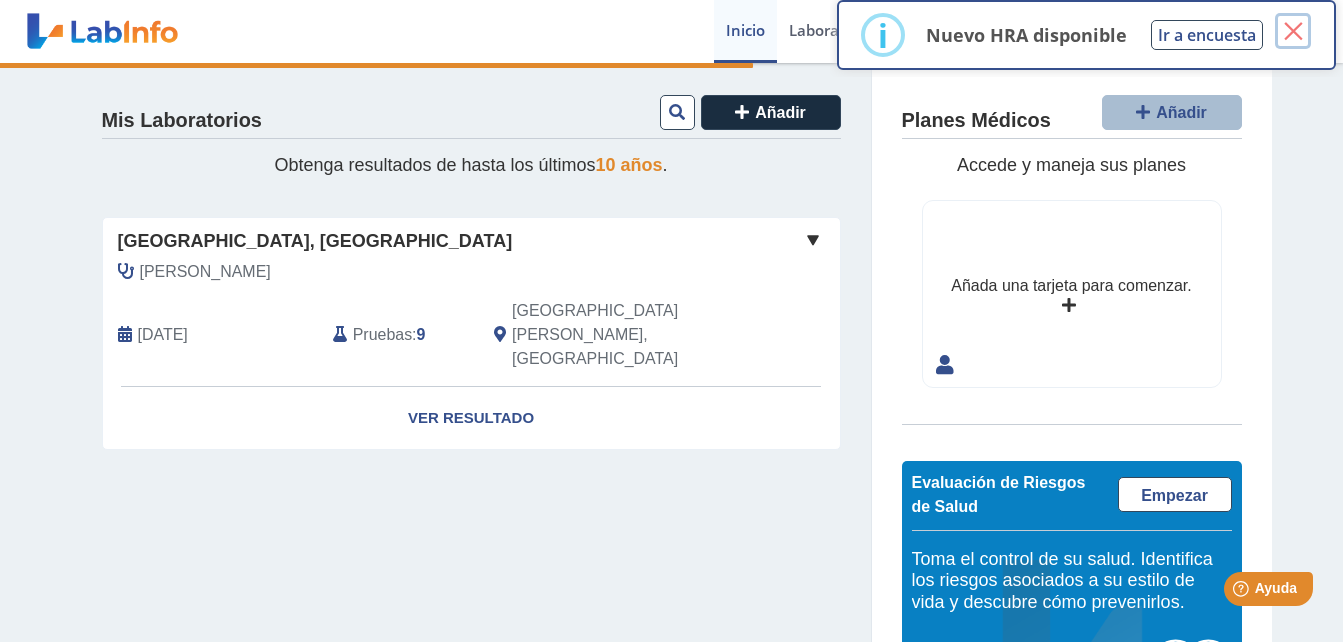 click on "×" at bounding box center (1293, 31) 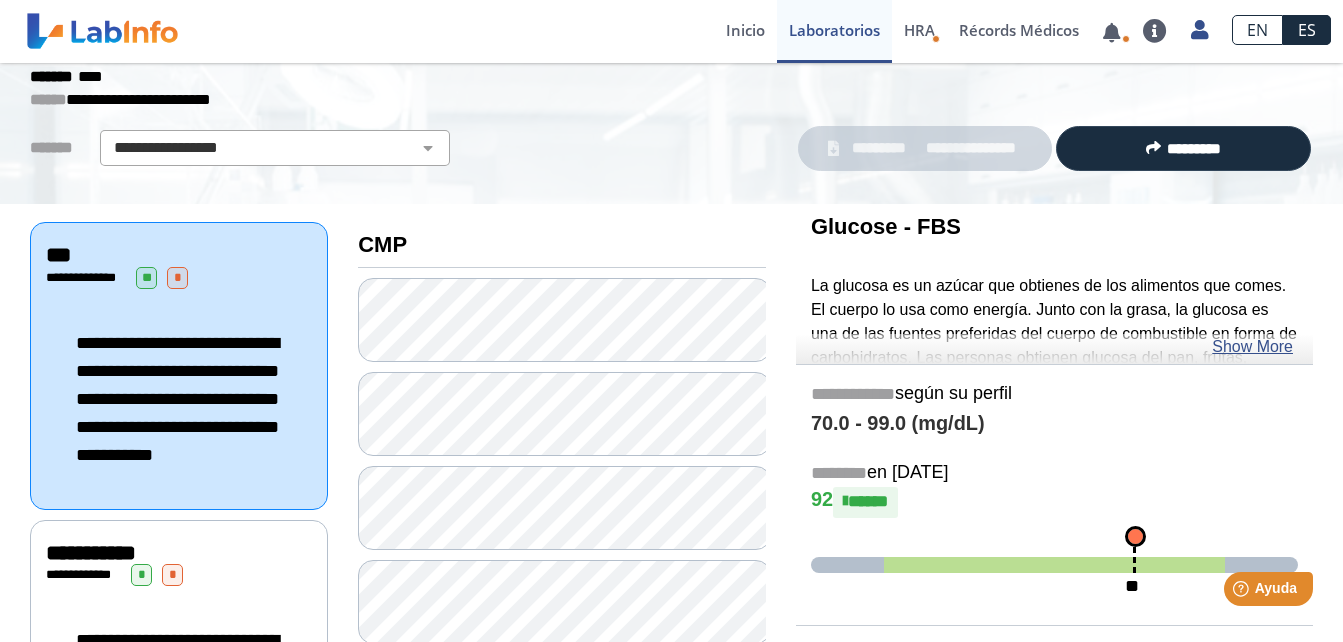 scroll, scrollTop: 84, scrollLeft: 0, axis: vertical 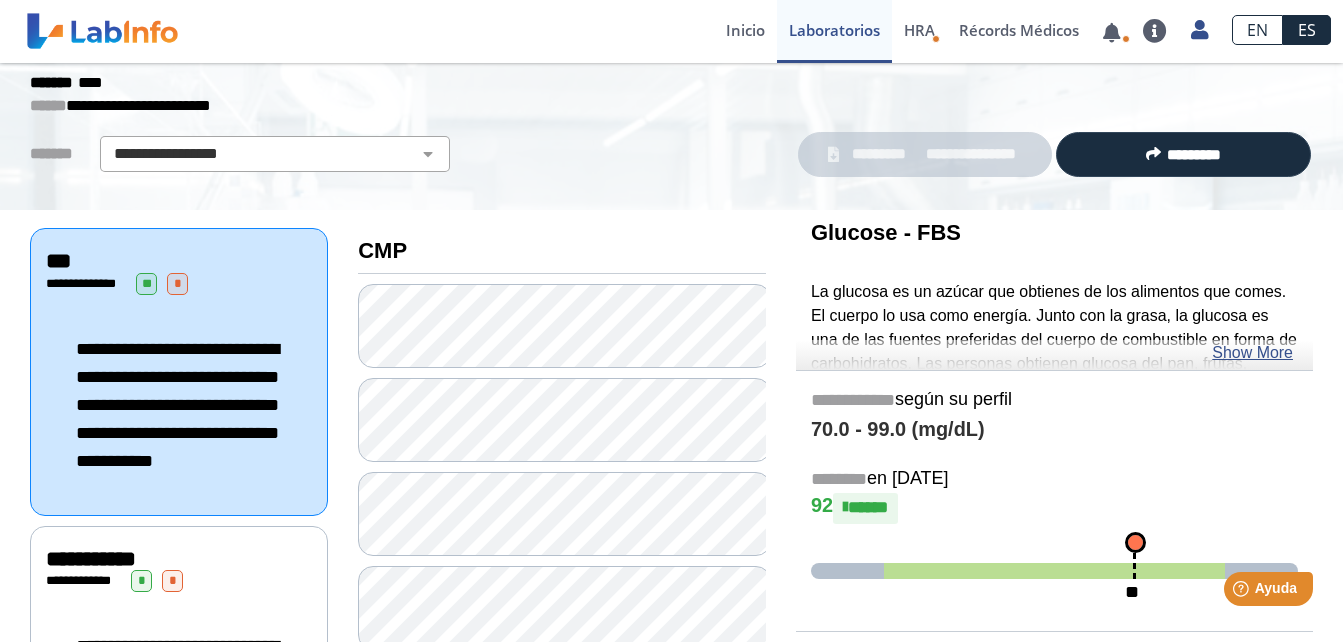click on "**********" 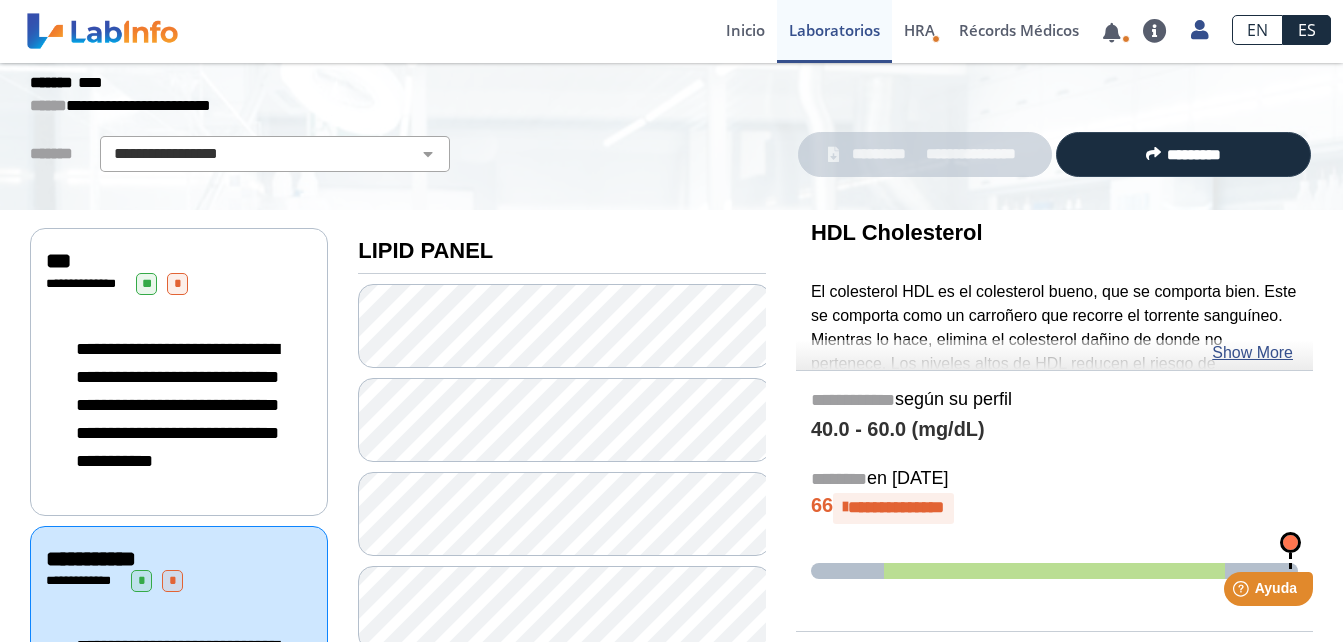 click on "**********" 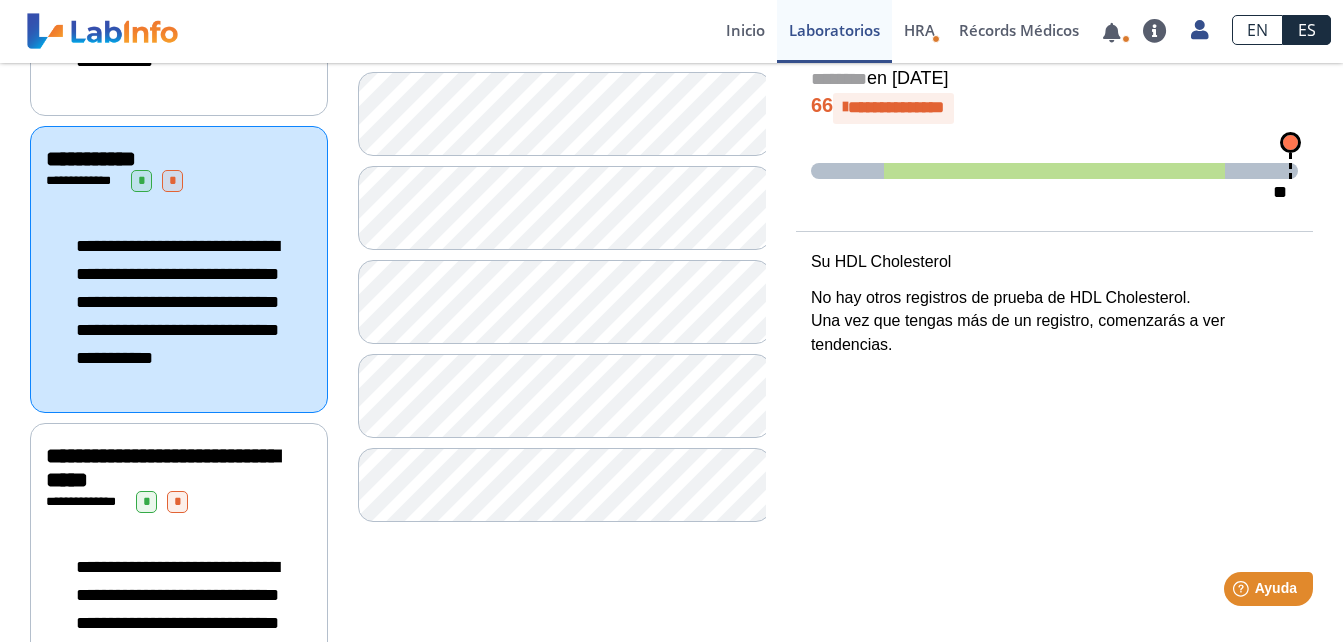 scroll, scrollTop: 444, scrollLeft: 0, axis: vertical 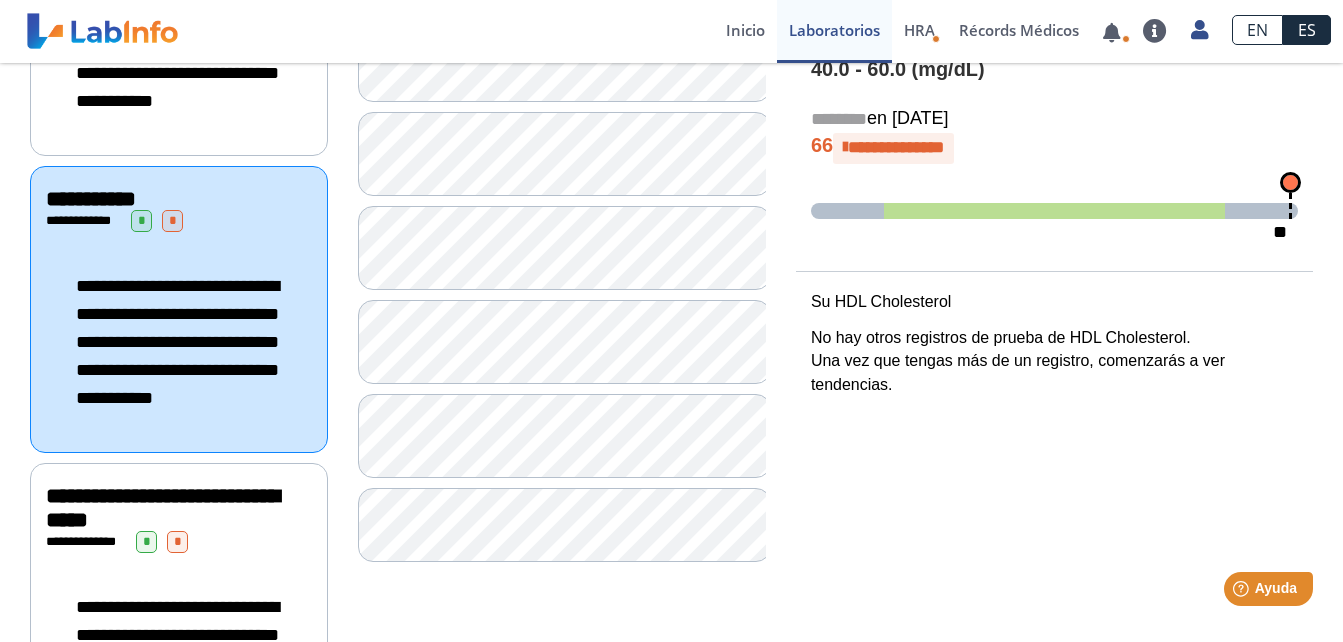 click on "**********" 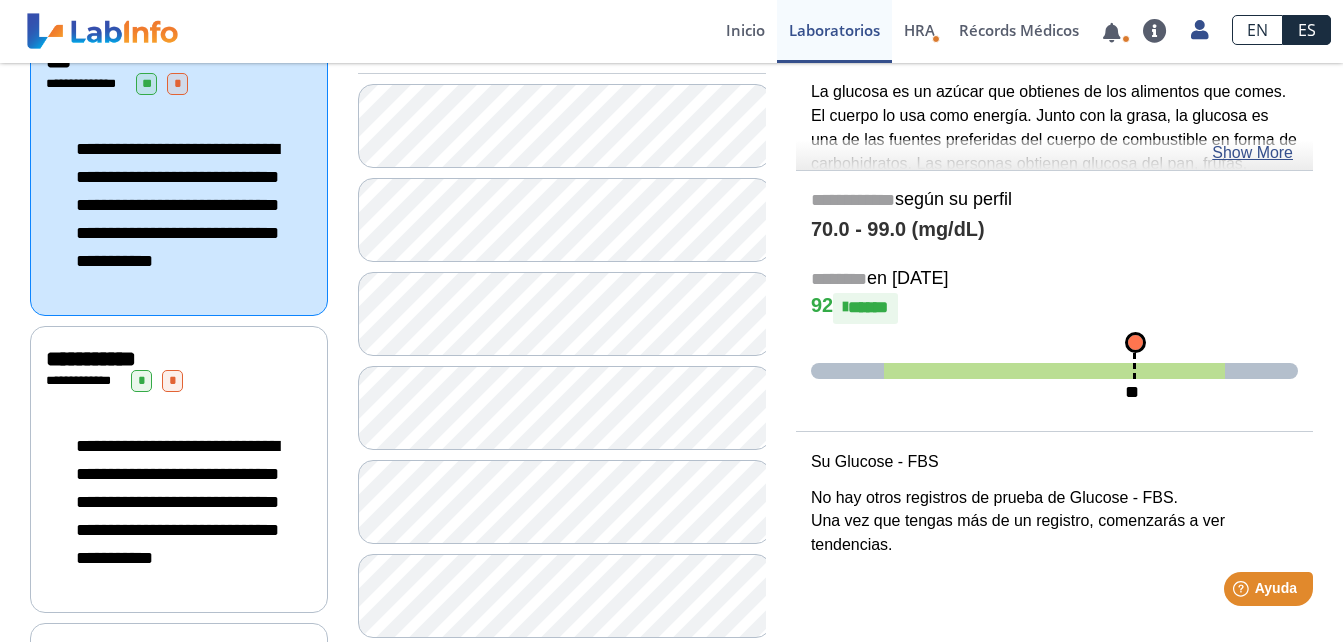 scroll, scrollTop: 244, scrollLeft: 0, axis: vertical 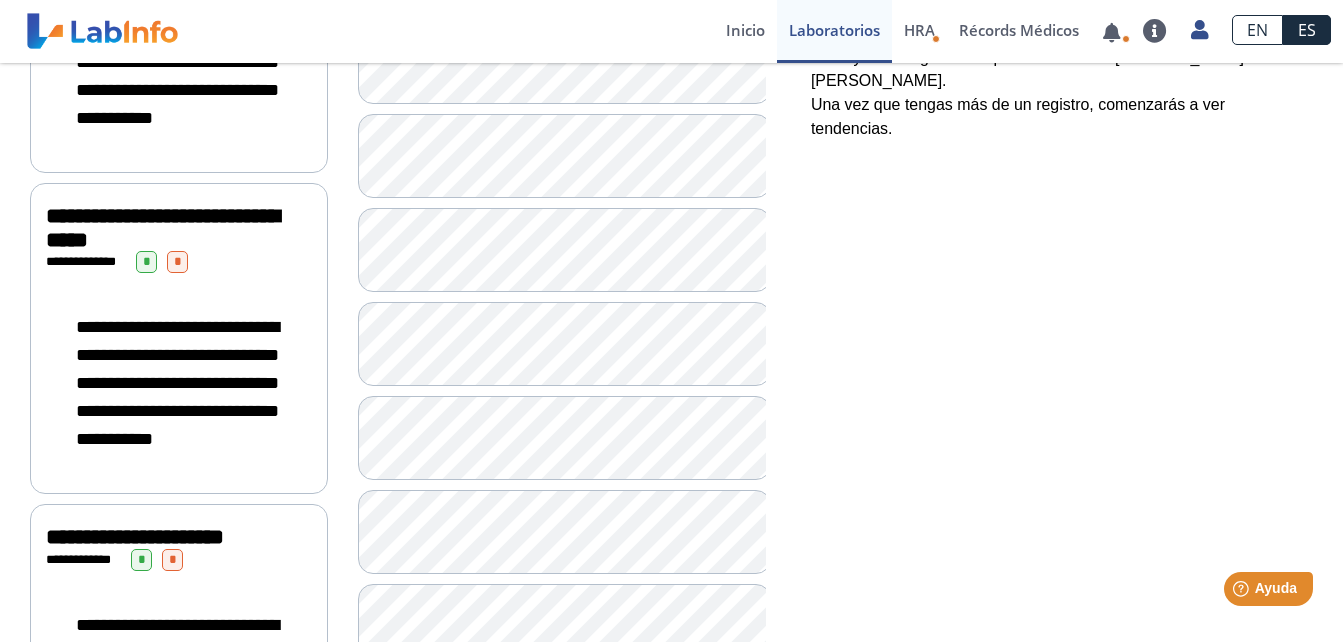 click on "**********" 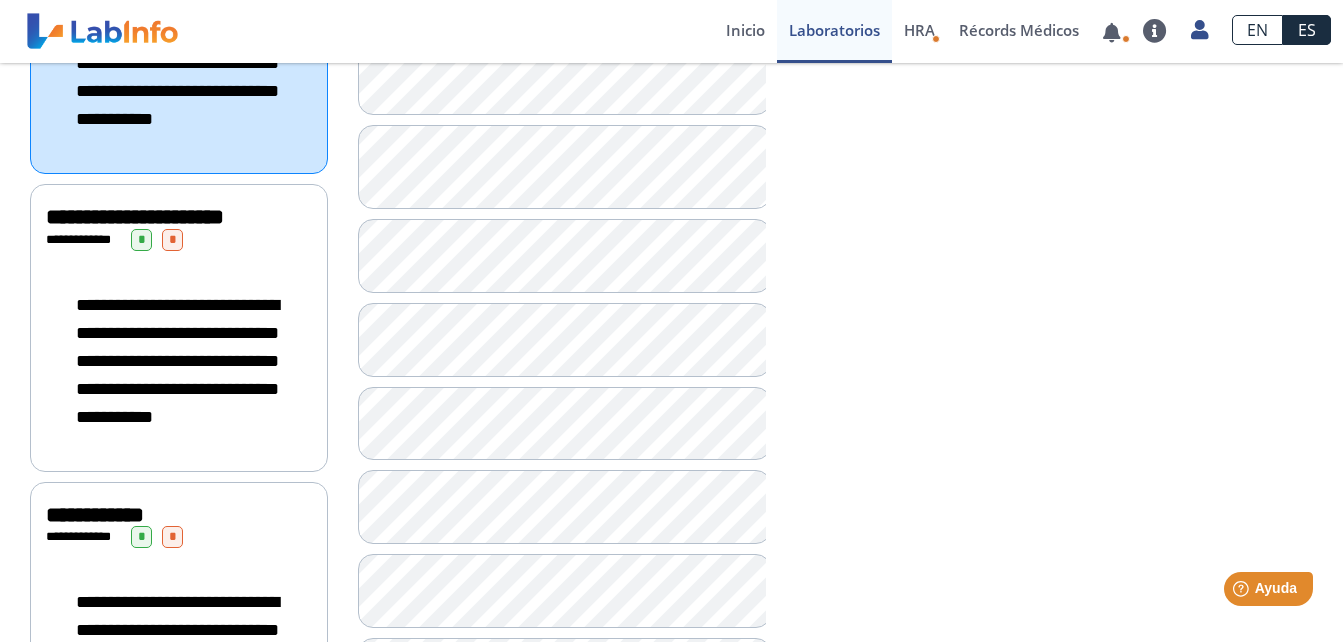 scroll, scrollTop: 1004, scrollLeft: 0, axis: vertical 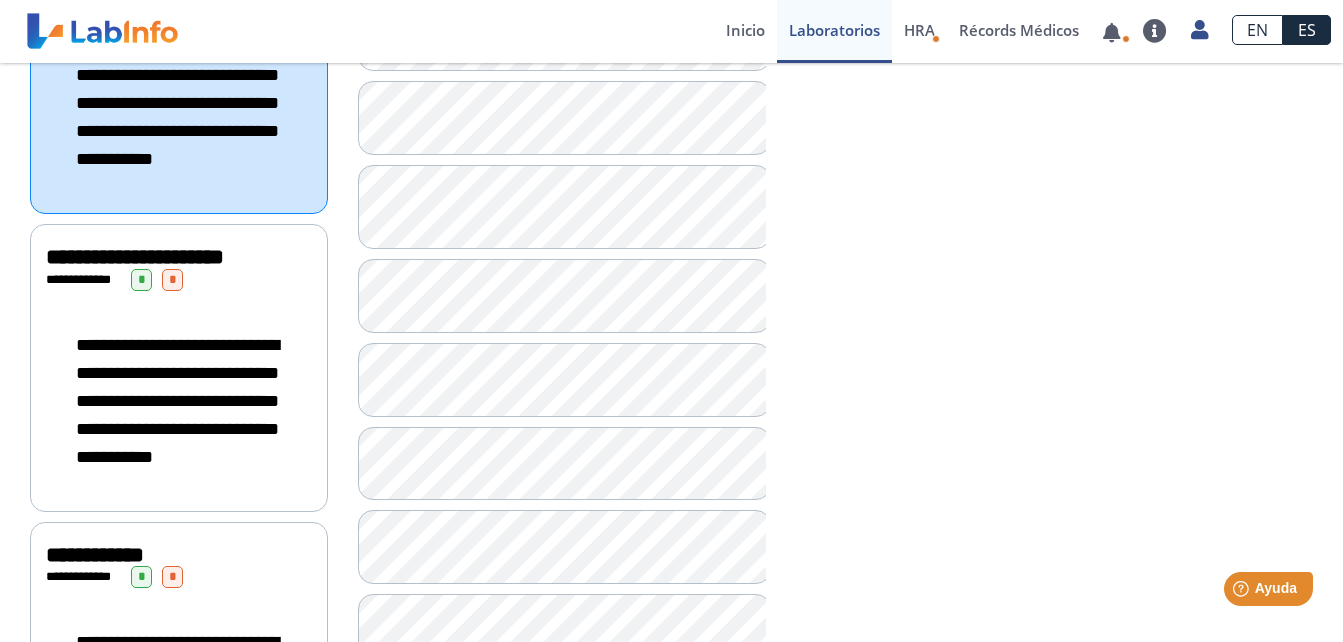 click on "**********" 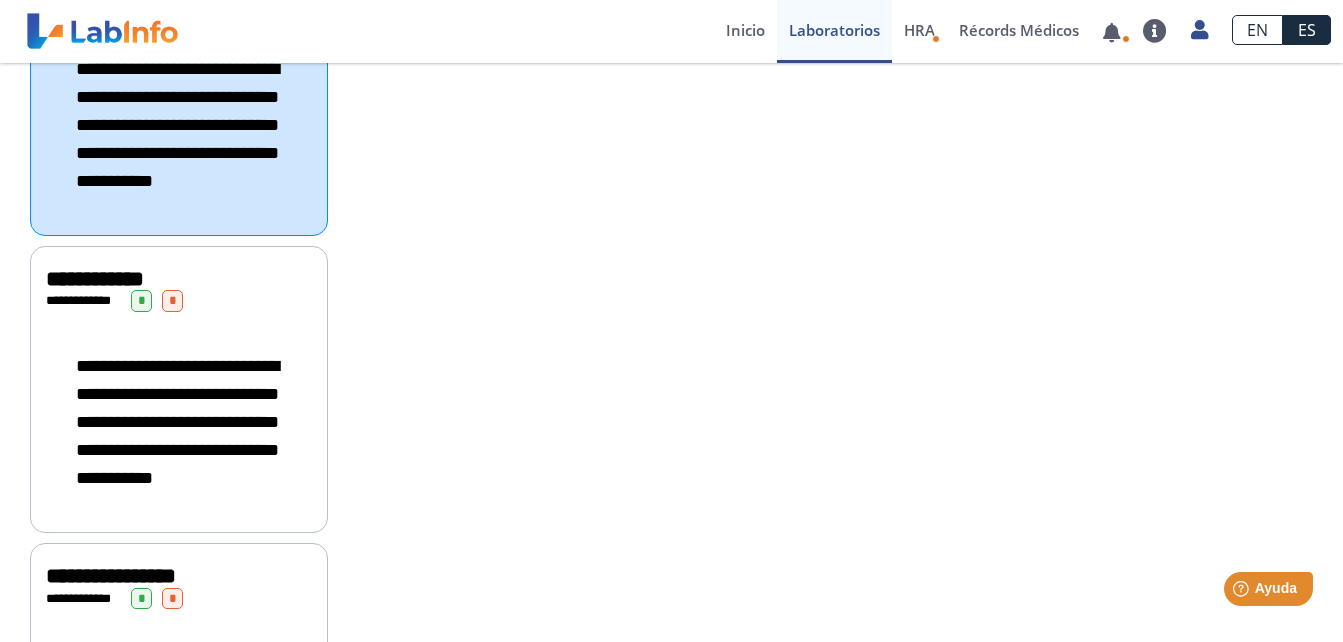 scroll, scrollTop: 1320, scrollLeft: 0, axis: vertical 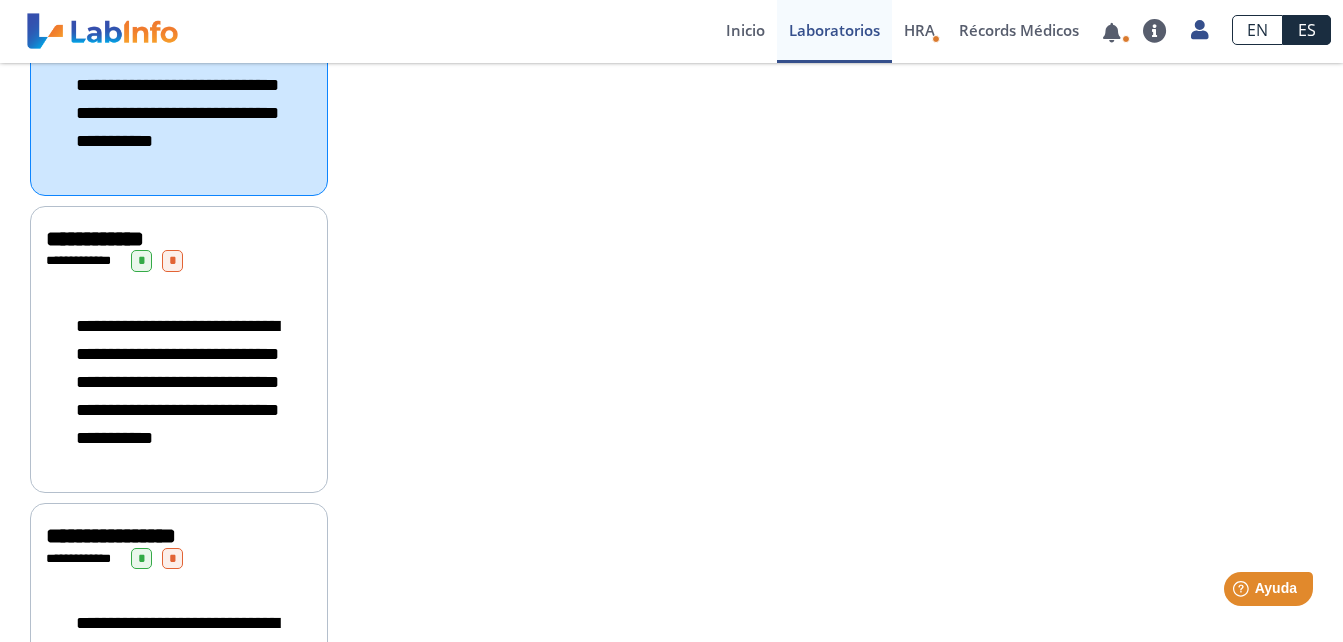 click on "**********" 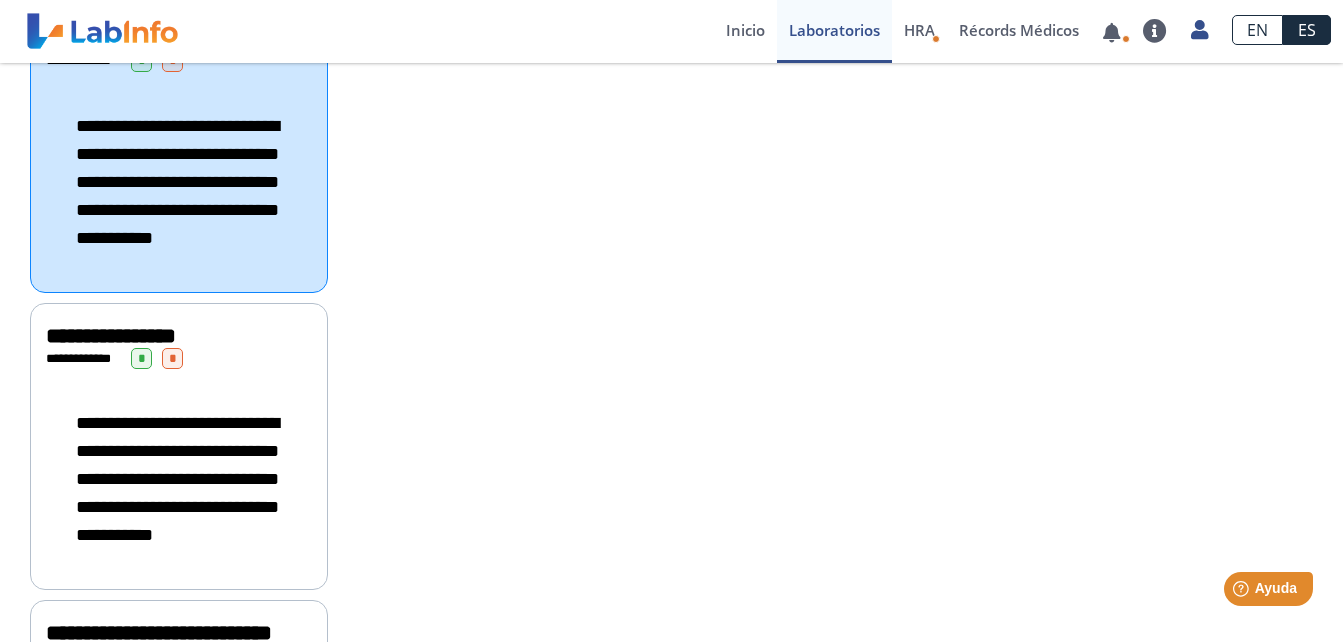 scroll, scrollTop: 1560, scrollLeft: 0, axis: vertical 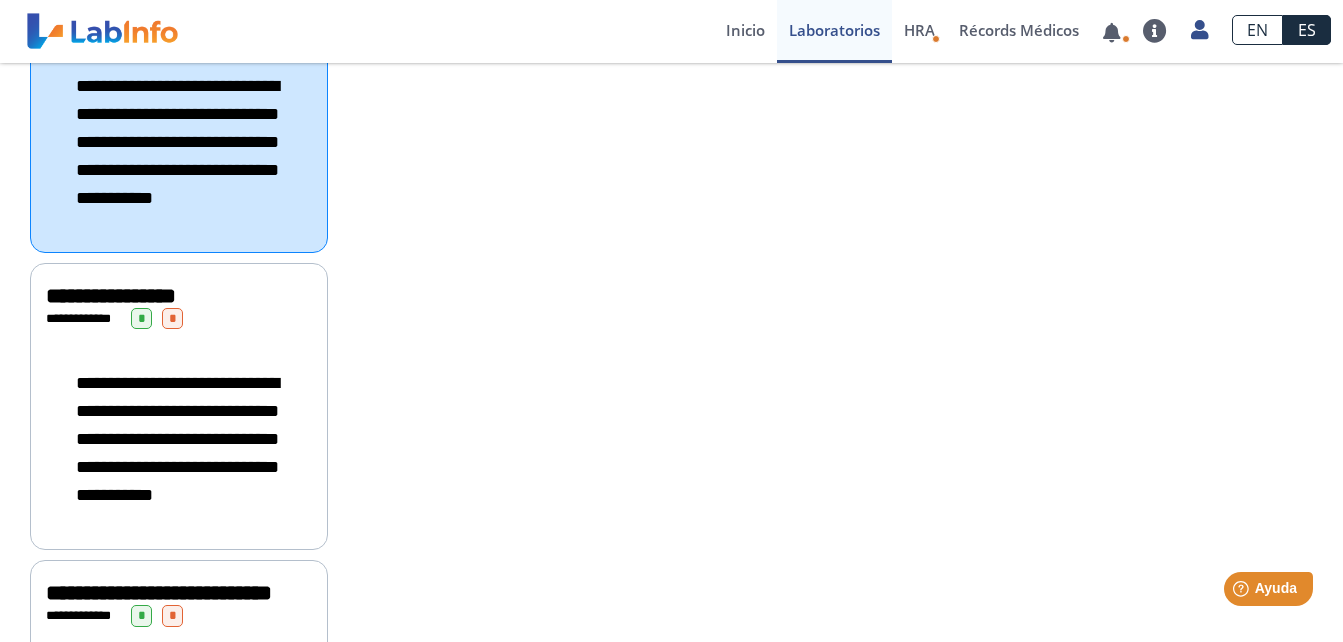 click on "**********" 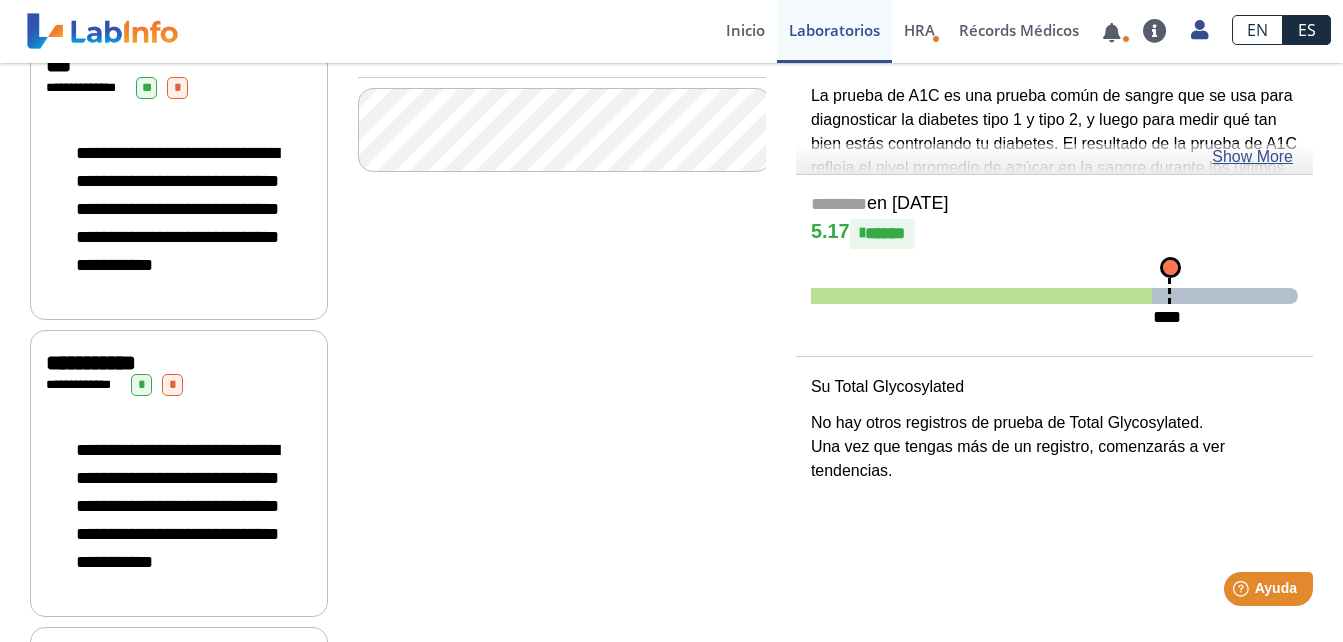 scroll, scrollTop: 120, scrollLeft: 0, axis: vertical 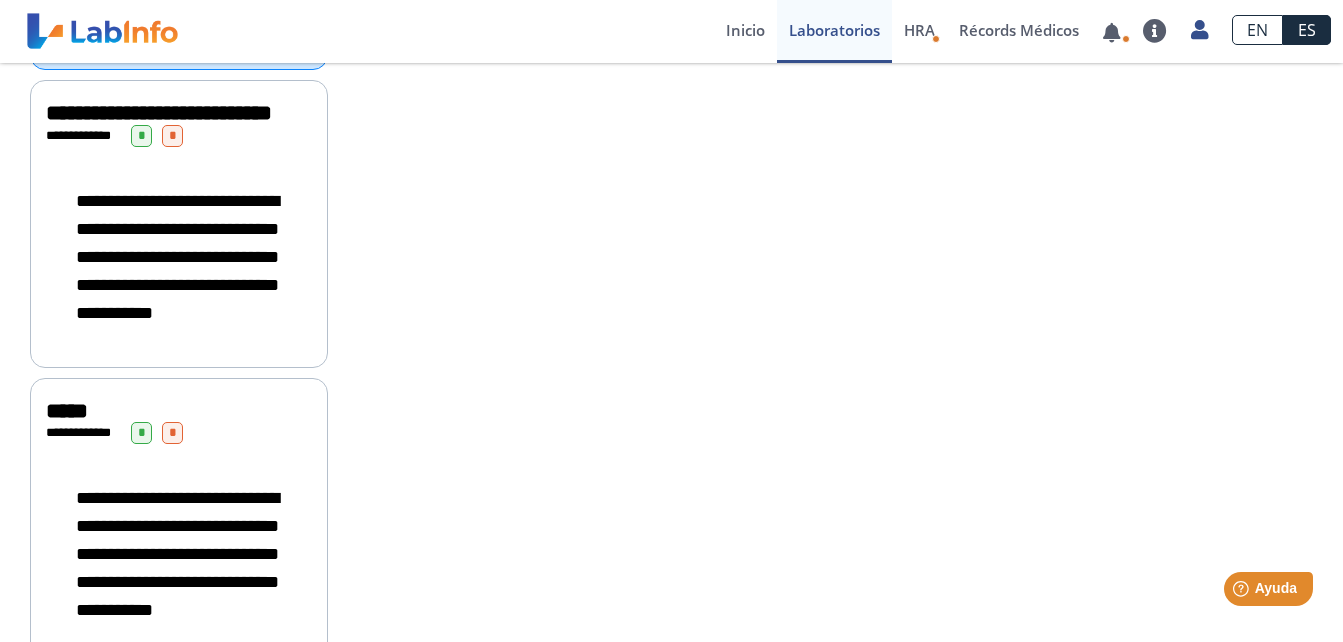 click on "**********" 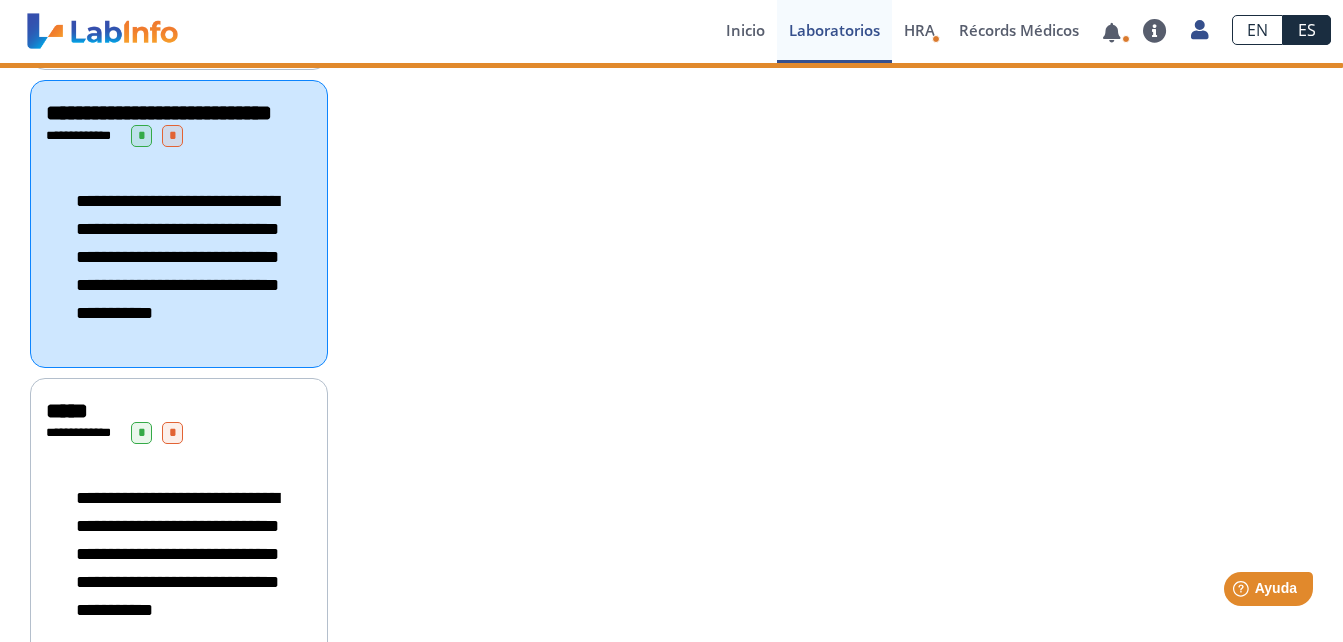 scroll, scrollTop: 2000, scrollLeft: 0, axis: vertical 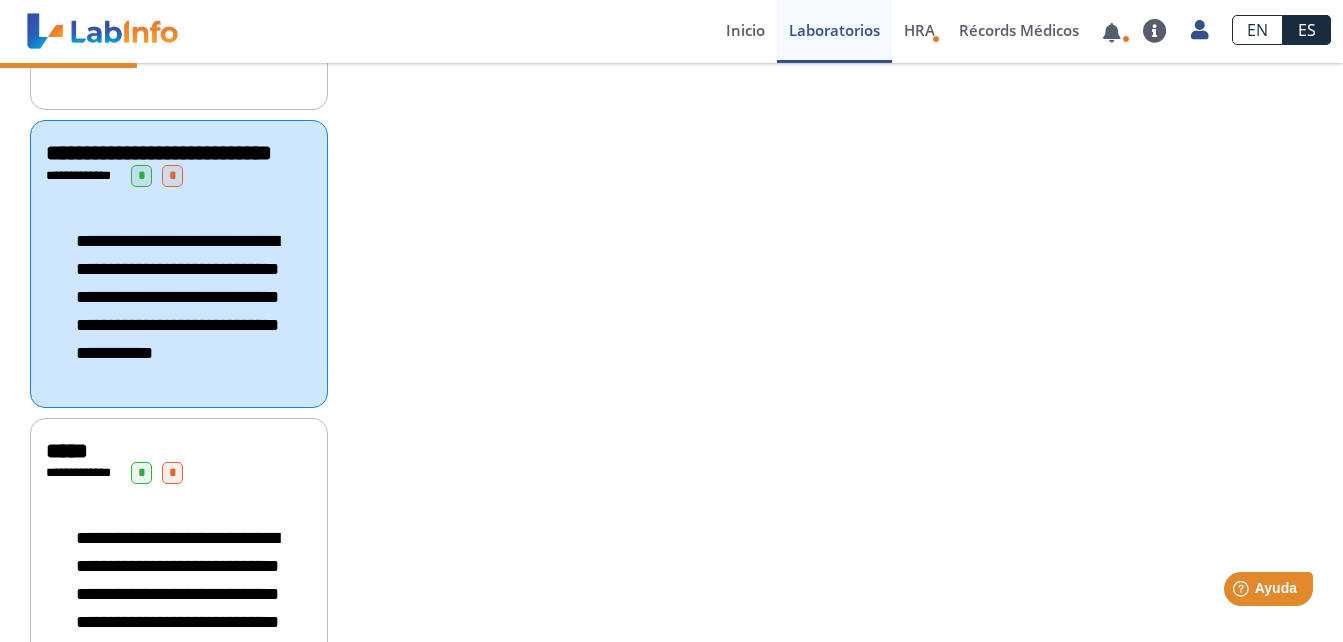 click on "**********" 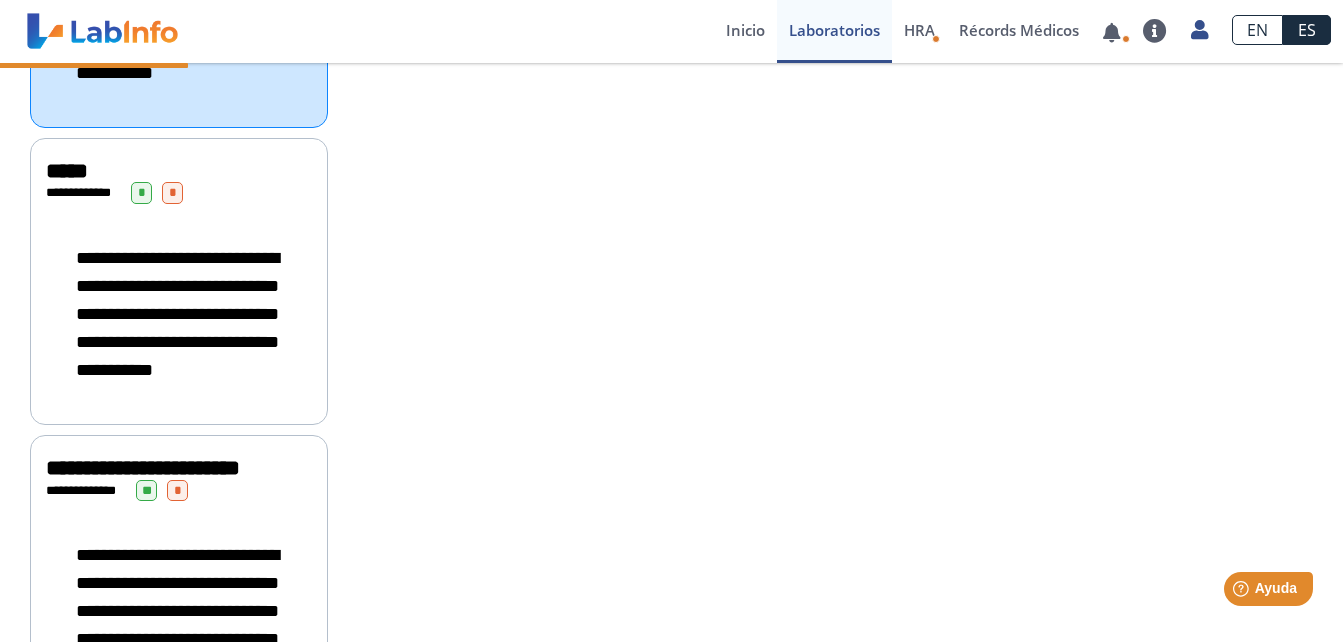 scroll, scrollTop: 2360, scrollLeft: 0, axis: vertical 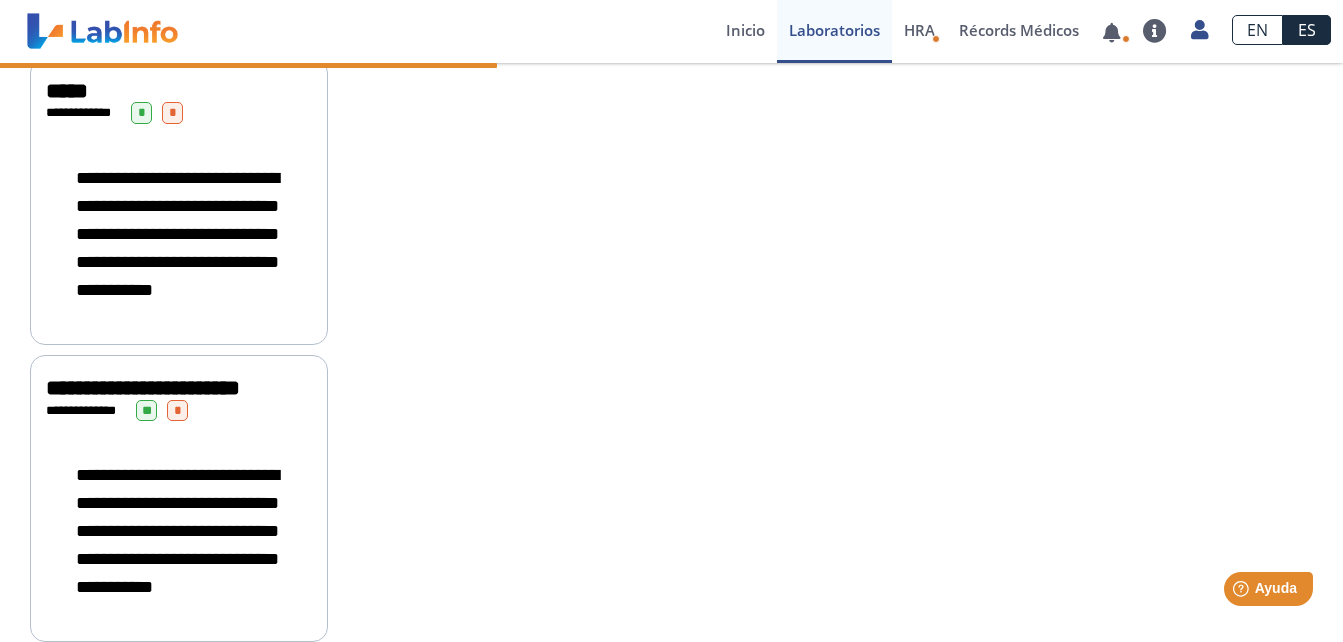 click on "**********" 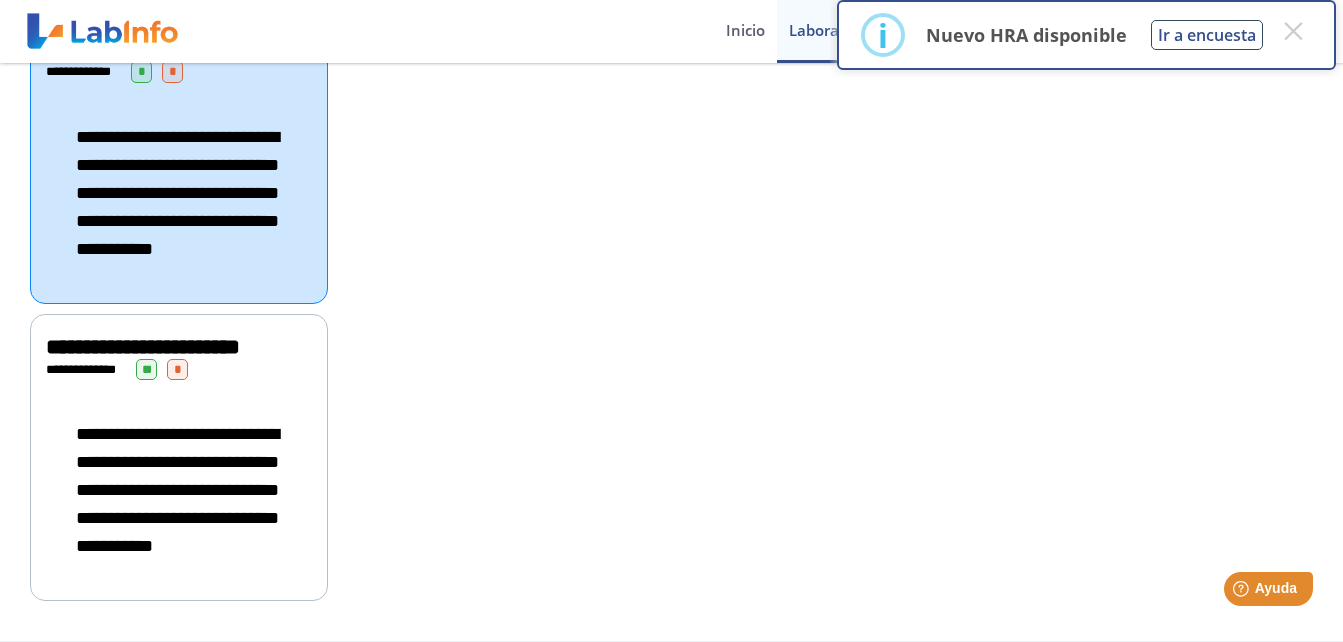scroll, scrollTop: 2622, scrollLeft: 0, axis: vertical 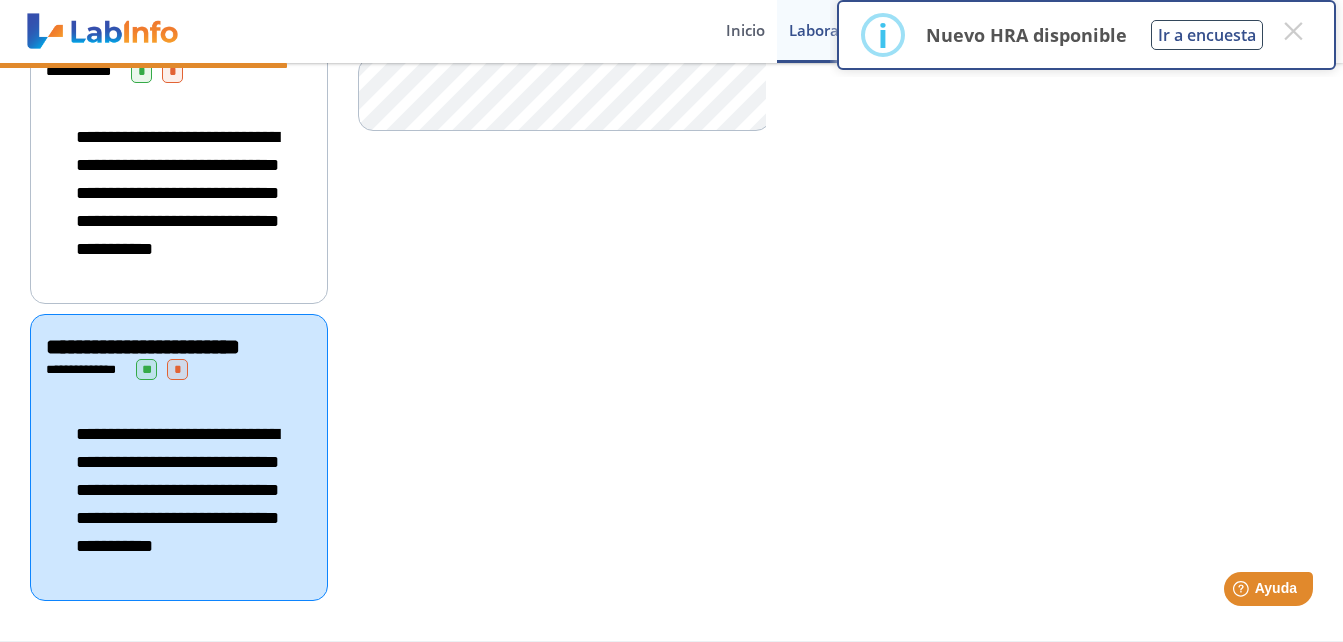 click on "**********" 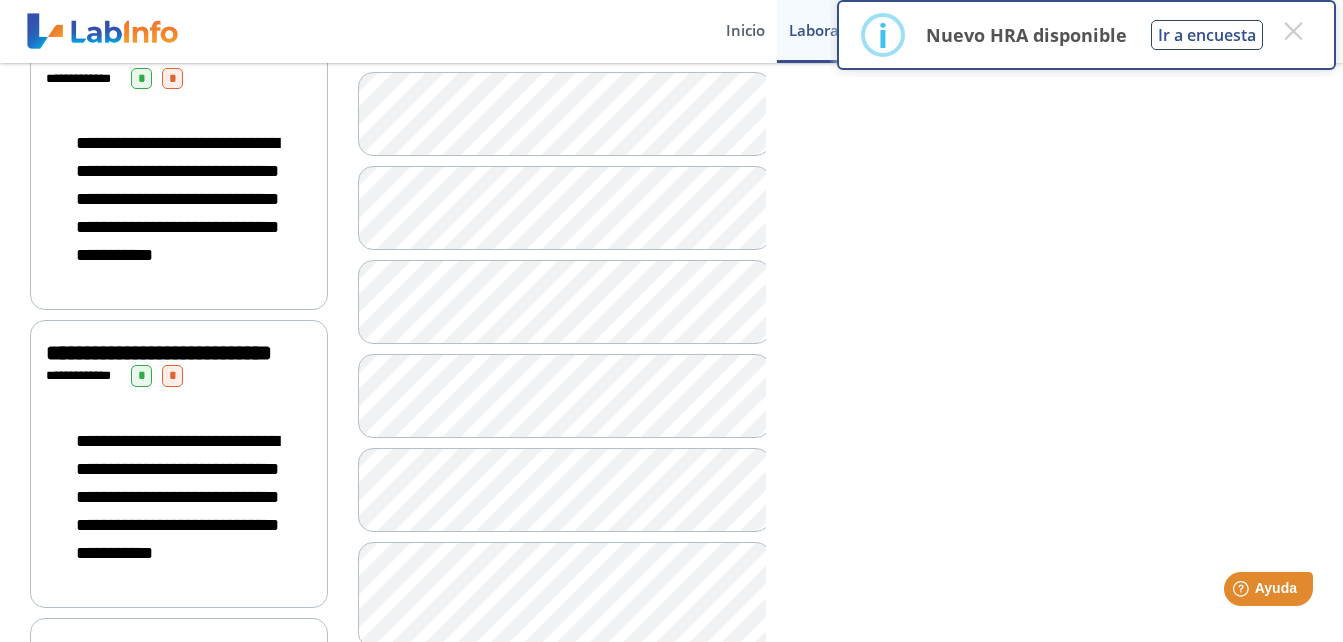 scroll, scrollTop: 1960, scrollLeft: 0, axis: vertical 